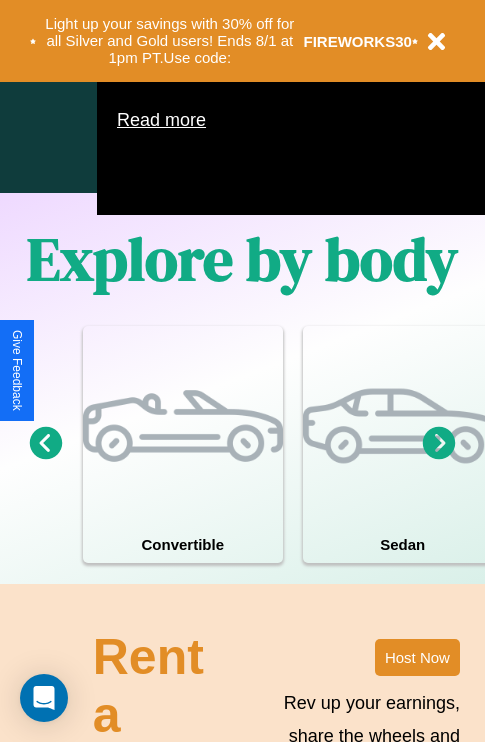 scroll, scrollTop: 1285, scrollLeft: 0, axis: vertical 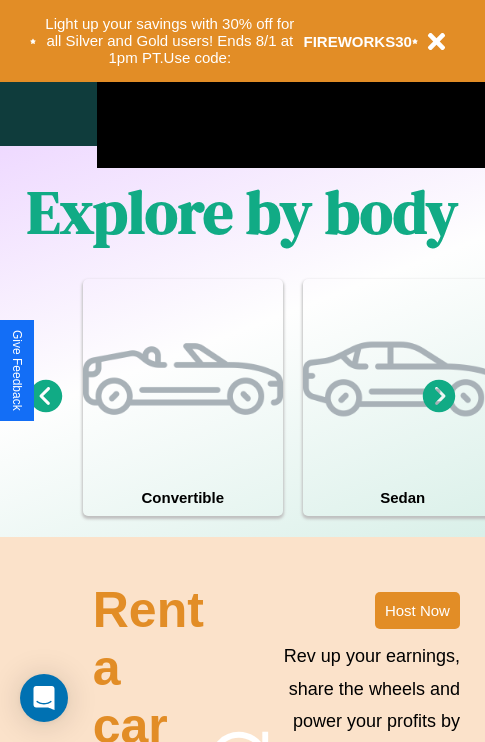 click 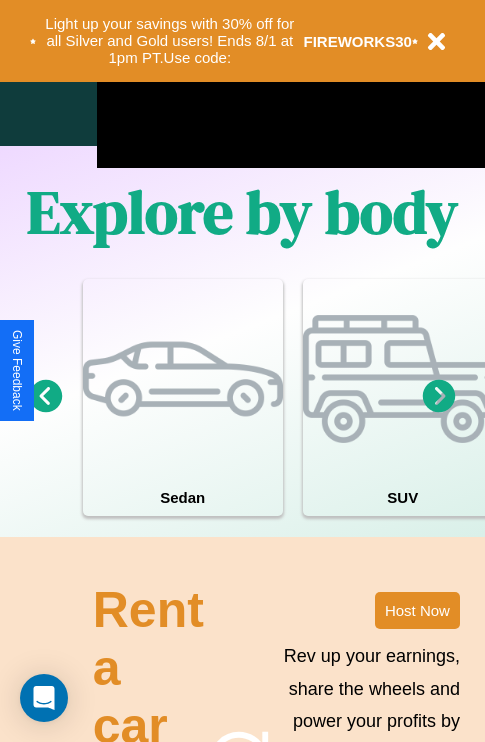 click 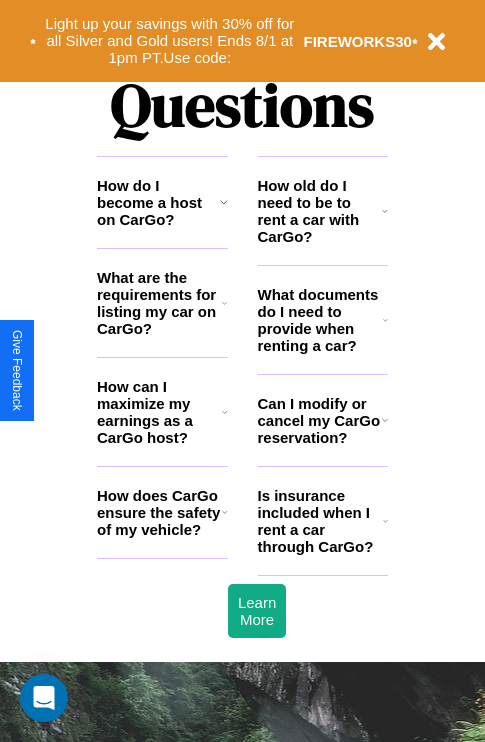 scroll, scrollTop: 2423, scrollLeft: 0, axis: vertical 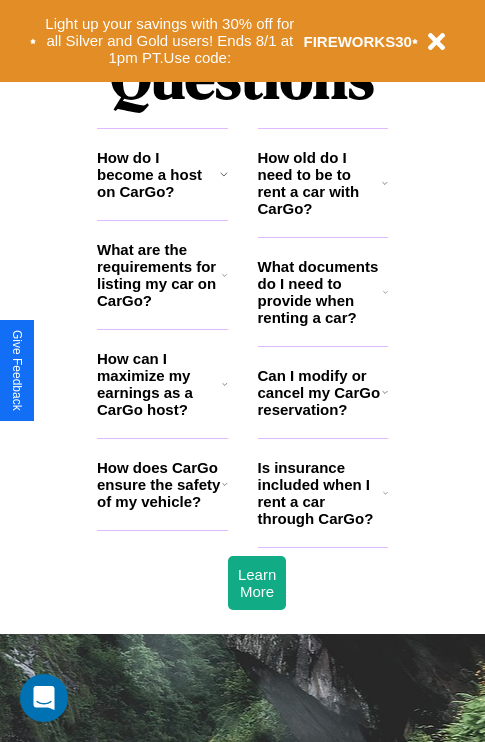 click 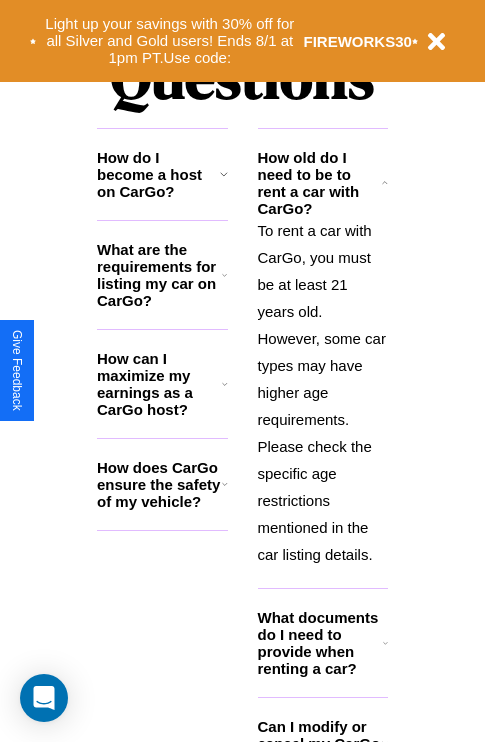 click on "How does CarGo ensure the safety of my vehicle?" at bounding box center [159, 484] 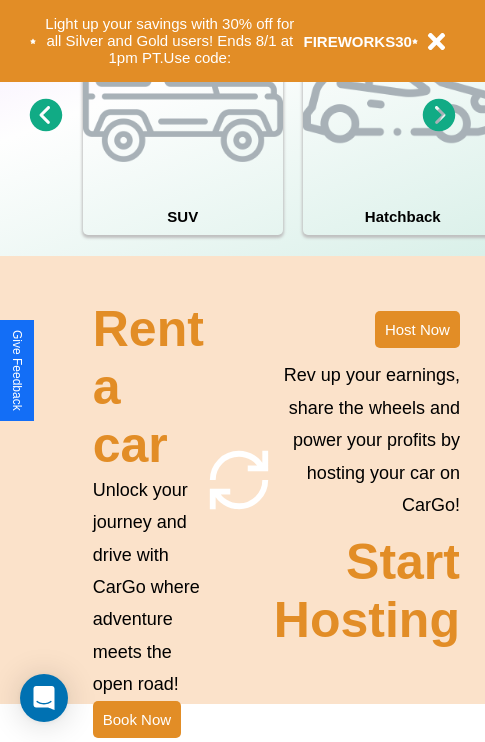 scroll, scrollTop: 1558, scrollLeft: 0, axis: vertical 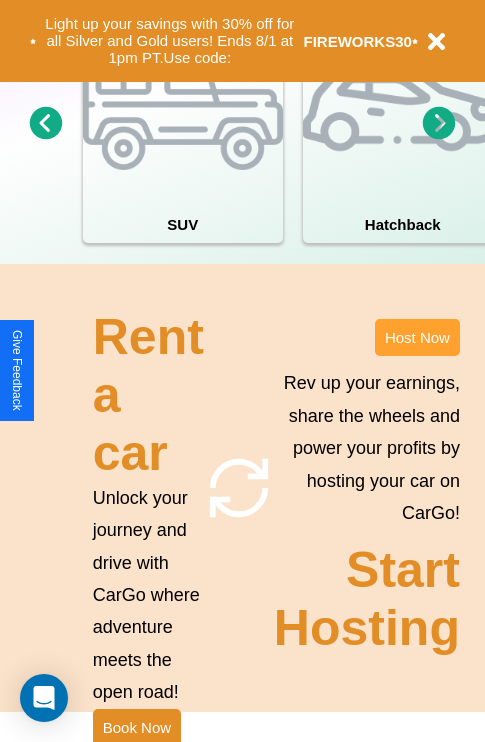 click on "Host Now" at bounding box center (417, 337) 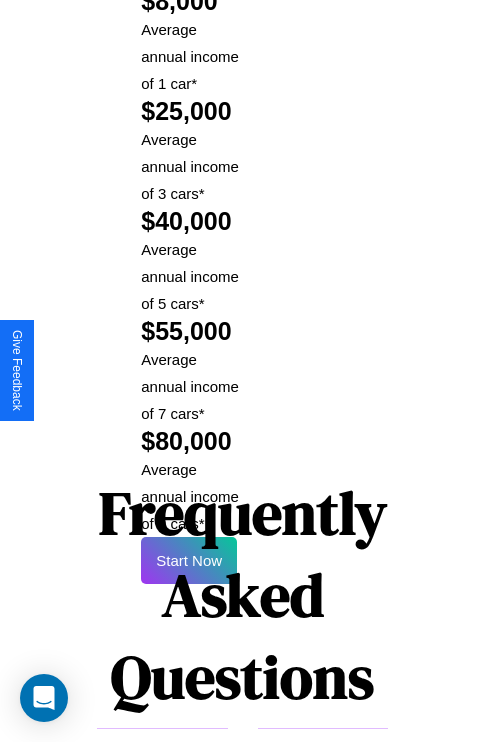 scroll, scrollTop: 3255, scrollLeft: 0, axis: vertical 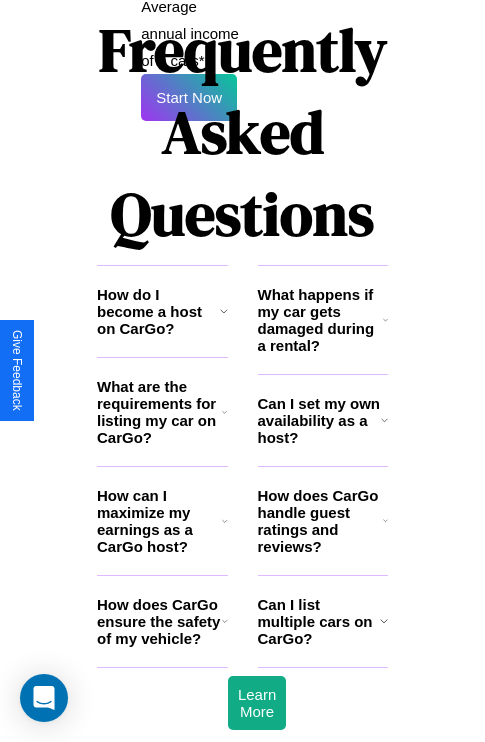 click on "How can I maximize my earnings as a CarGo host?" at bounding box center (159, 521) 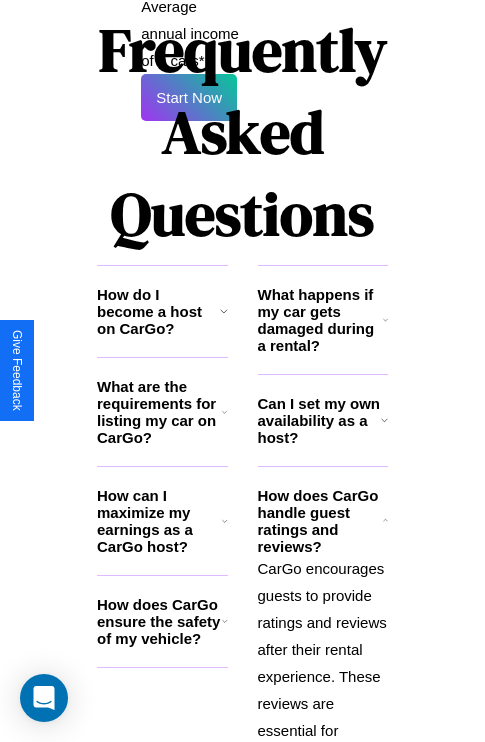 click on "Can I set my own availability as a host?" at bounding box center (319, 420) 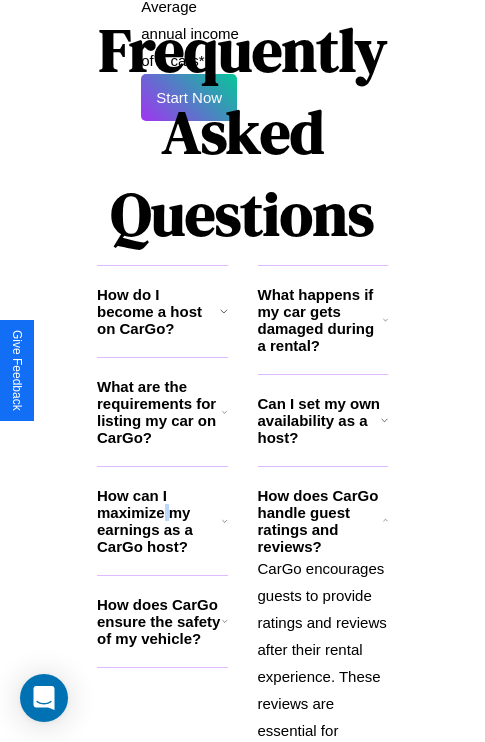click on "How can I maximize my earnings as a CarGo host?" at bounding box center [159, 521] 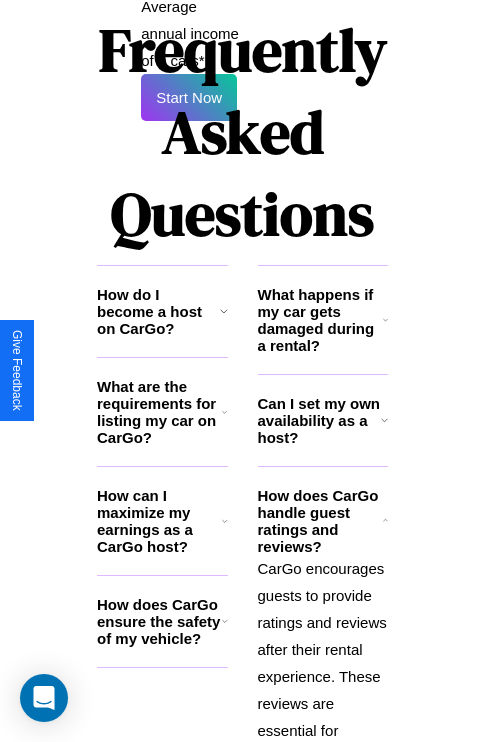click 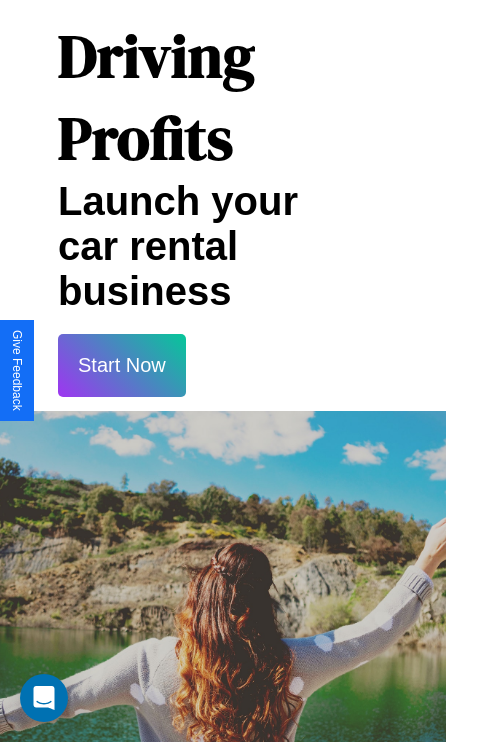 scroll, scrollTop: 35, scrollLeft: 39, axis: both 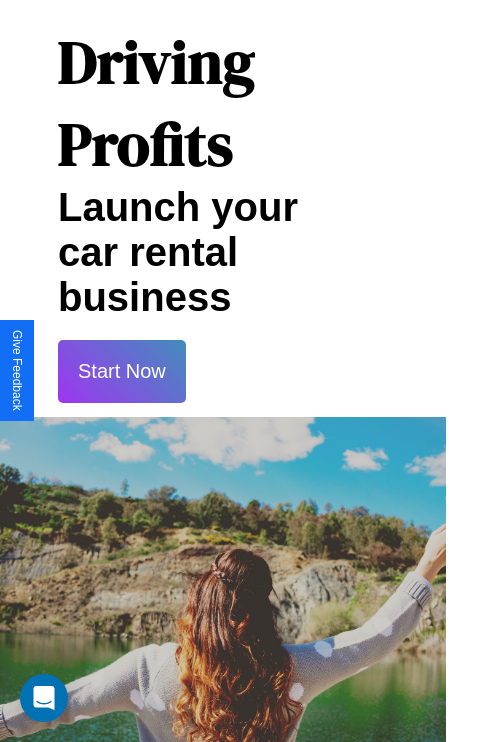click on "Start Now" at bounding box center (122, 371) 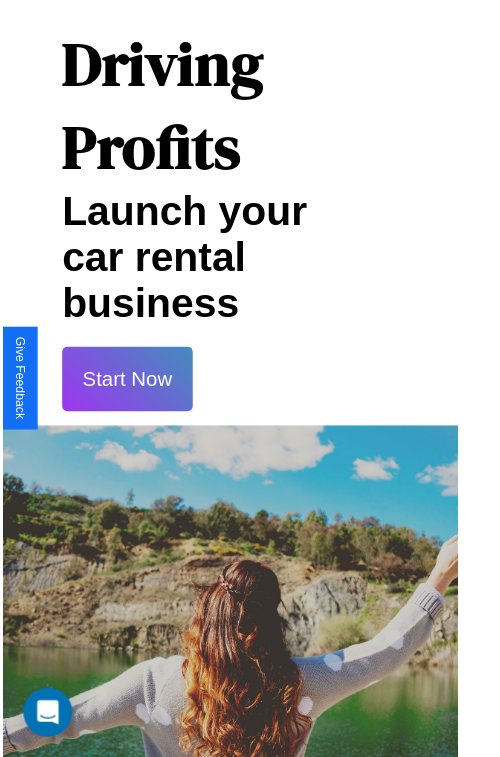 scroll, scrollTop: 35, scrollLeft: 34, axis: both 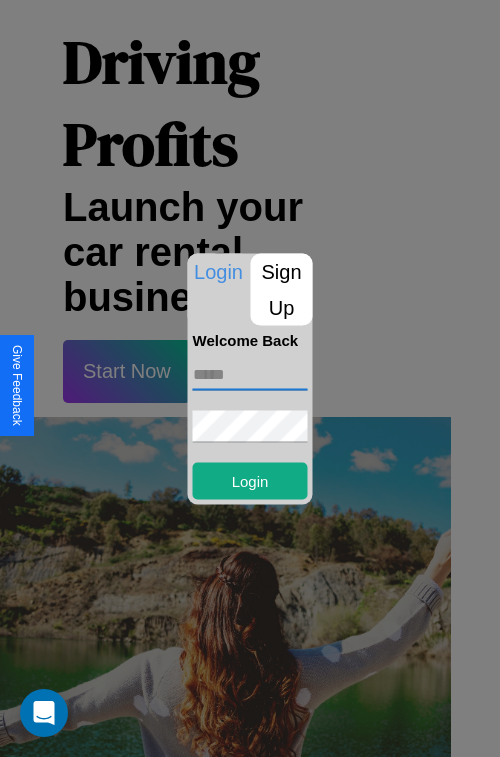 click at bounding box center [250, 374] 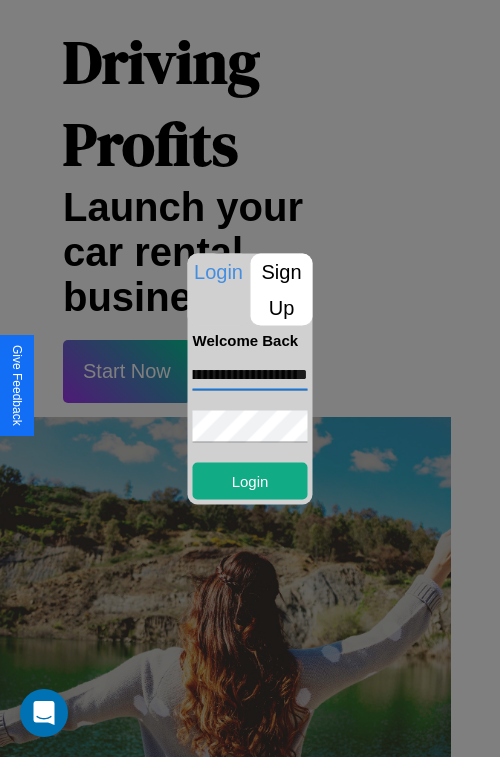 scroll, scrollTop: 0, scrollLeft: 80, axis: horizontal 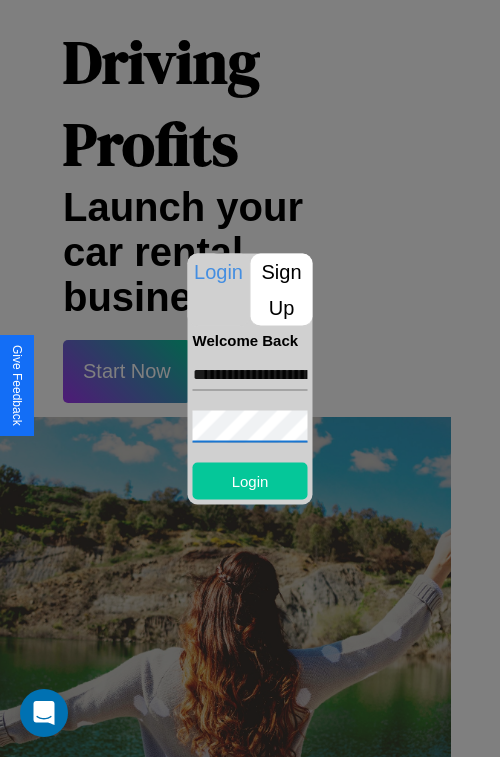 click on "Login" at bounding box center [250, 480] 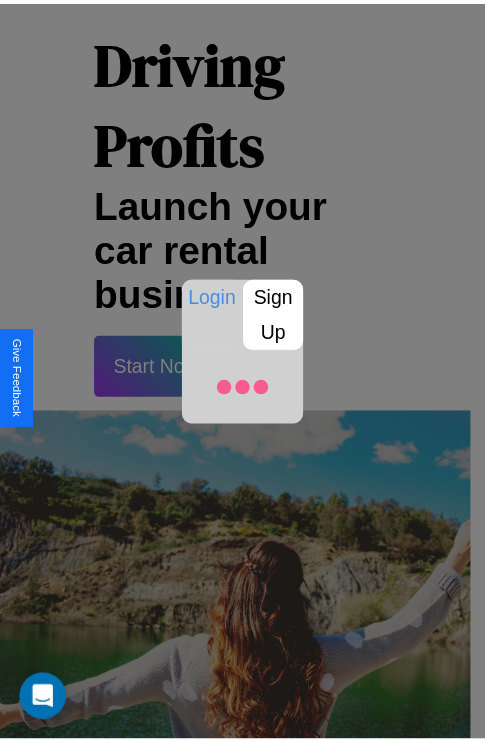 scroll, scrollTop: 37, scrollLeft: 34, axis: both 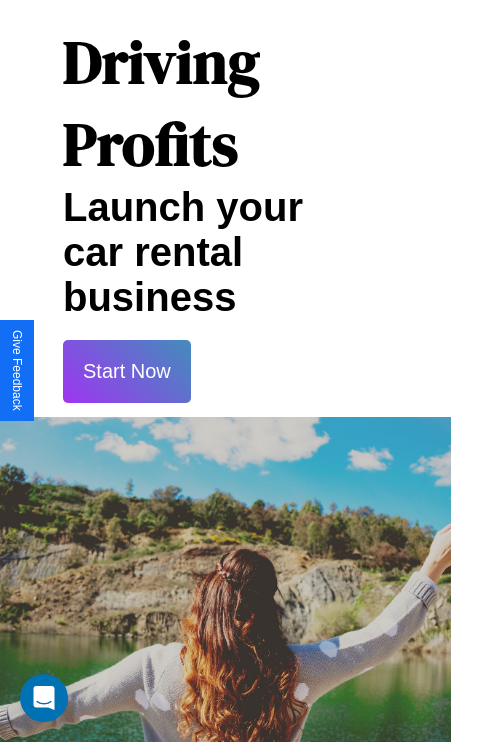 click on "Start Now" at bounding box center (127, 371) 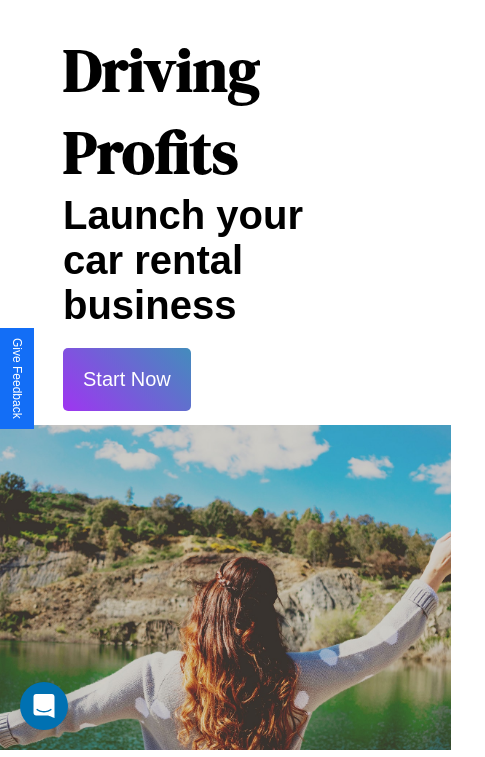 scroll, scrollTop: 0, scrollLeft: 0, axis: both 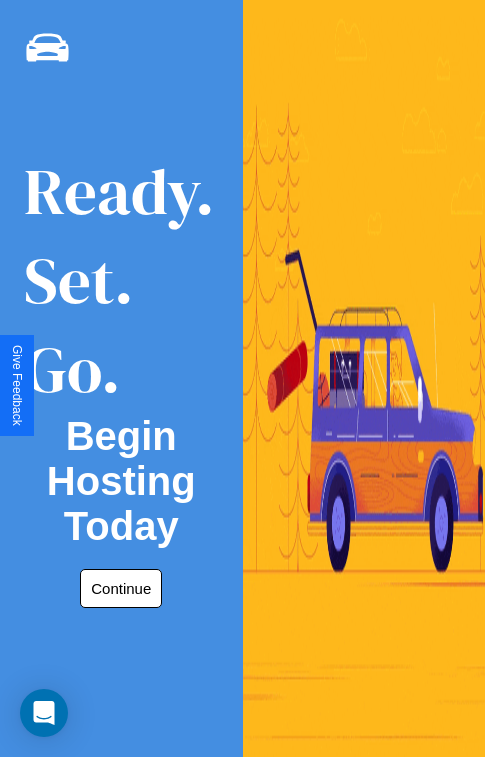 click on "Continue" at bounding box center (121, 588) 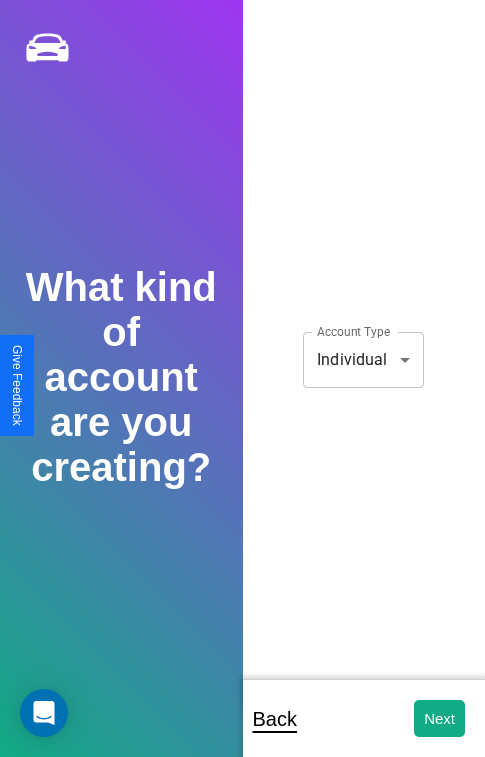 click on "**********" at bounding box center [242, 392] 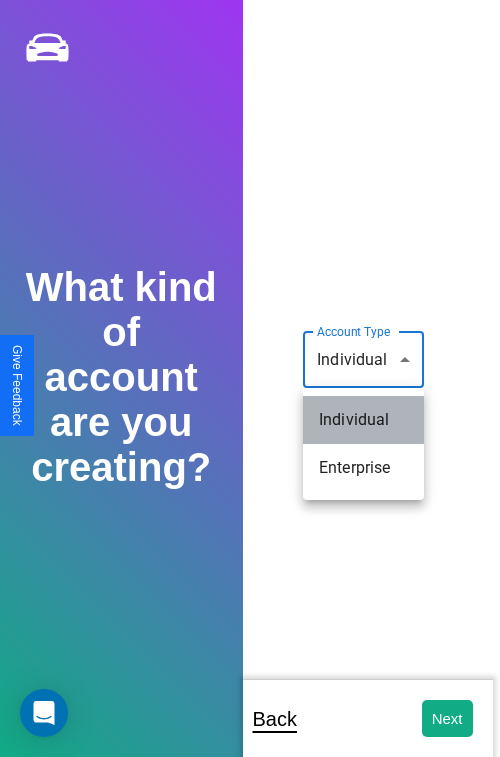 click on "Individual" at bounding box center (363, 420) 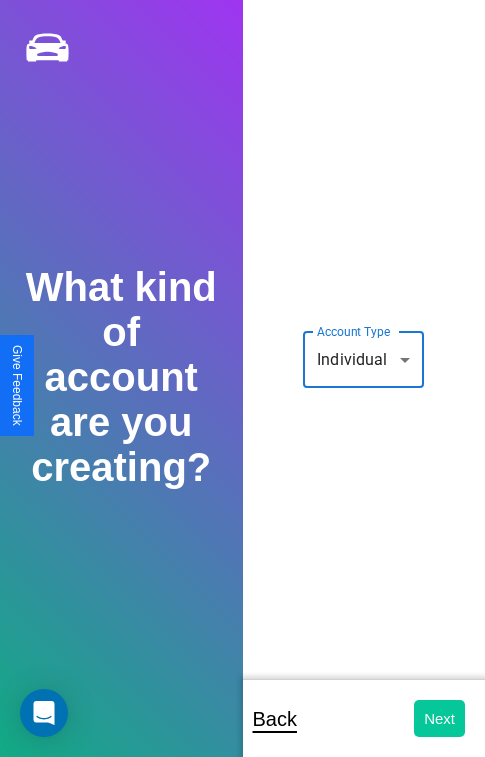 click on "Next" at bounding box center [439, 718] 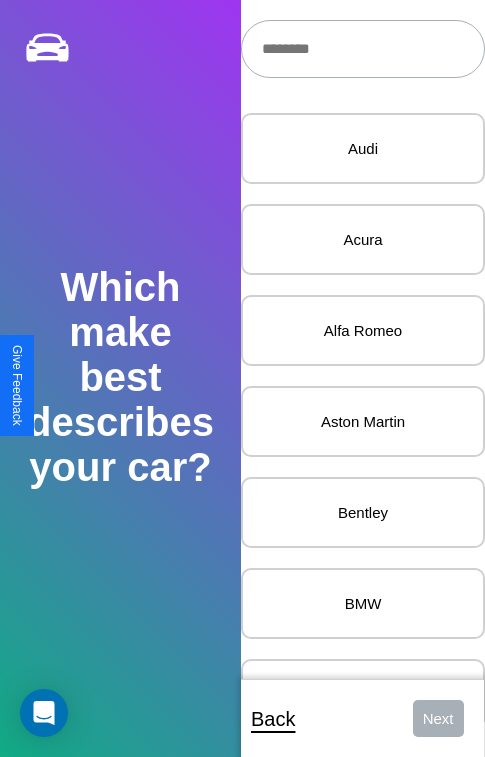 click at bounding box center (363, 49) 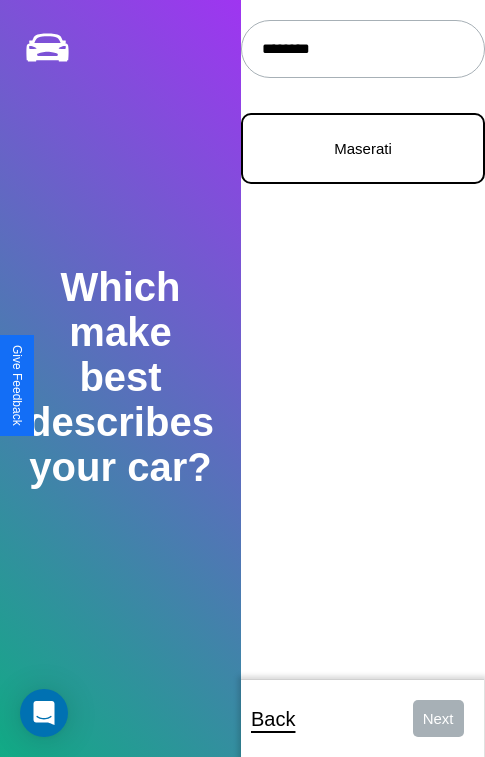 type on "********" 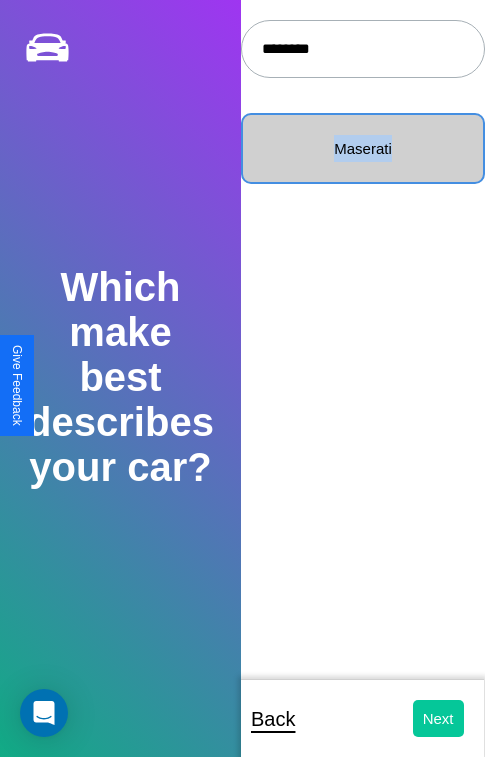 click on "Next" at bounding box center (438, 718) 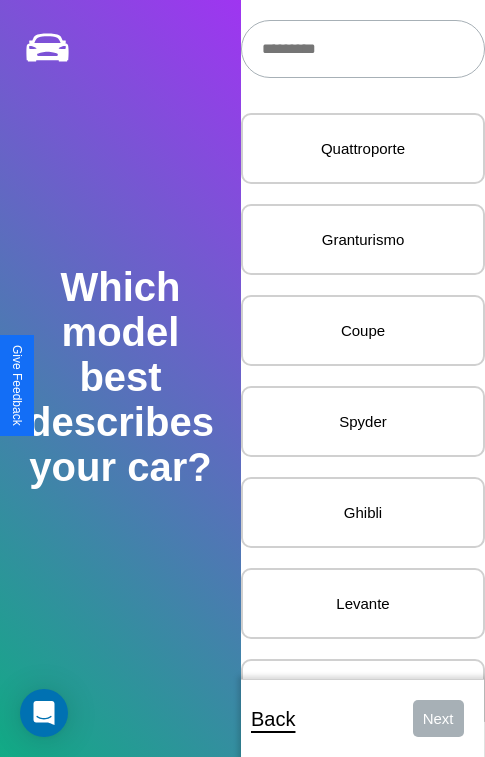 scroll, scrollTop: 27, scrollLeft: 0, axis: vertical 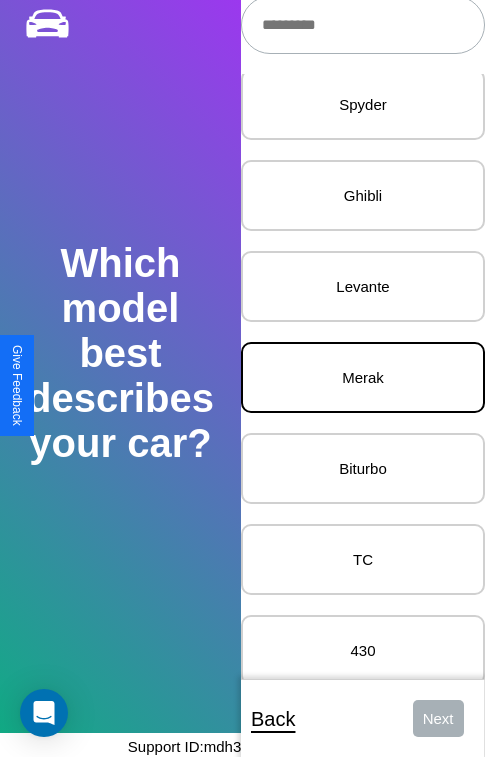click on "Merak" at bounding box center [363, 377] 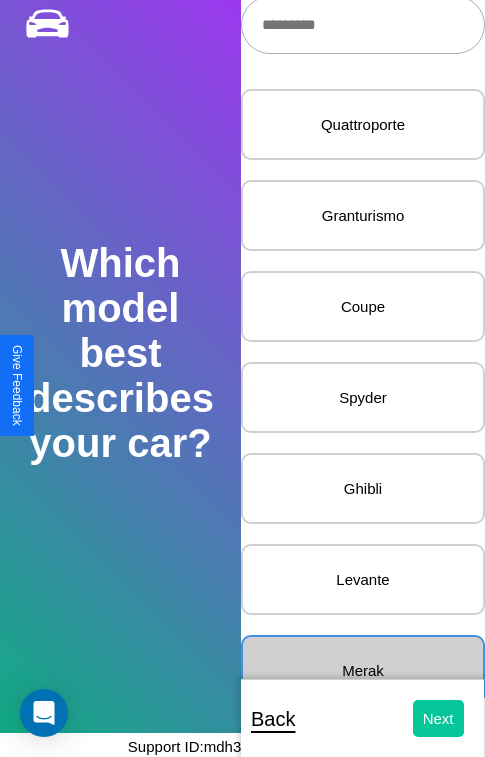 click on "Next" at bounding box center (438, 718) 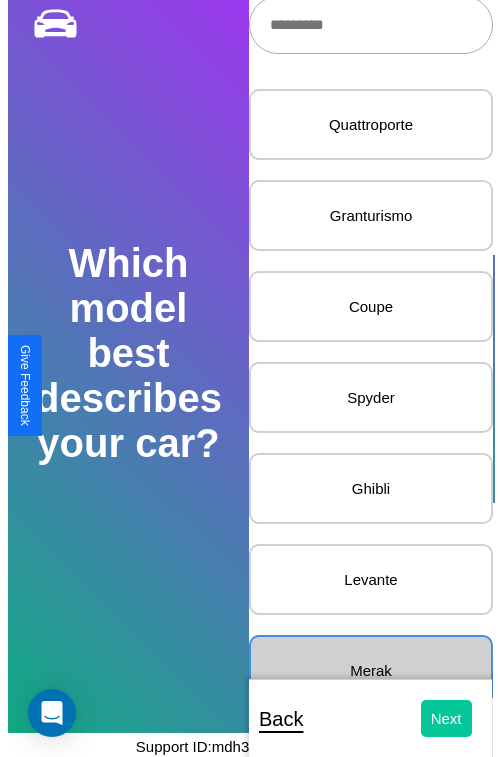 scroll, scrollTop: 0, scrollLeft: 0, axis: both 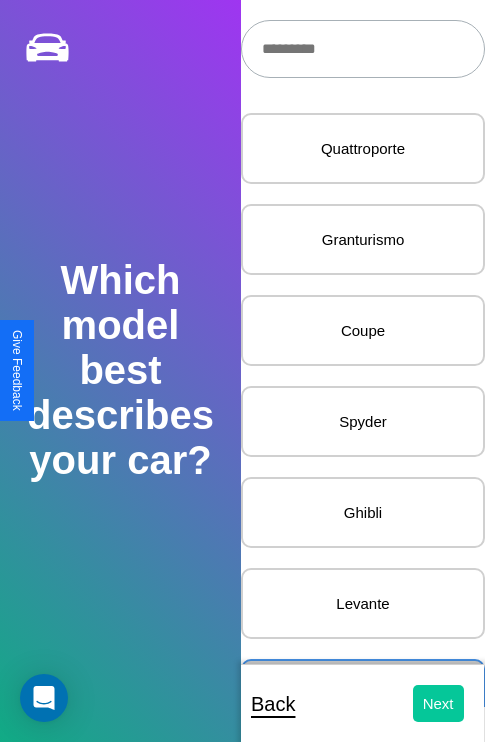 select on "*****" 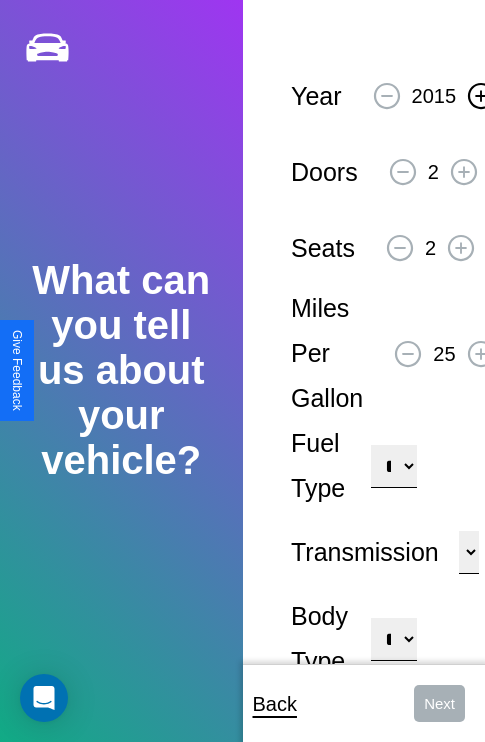 click 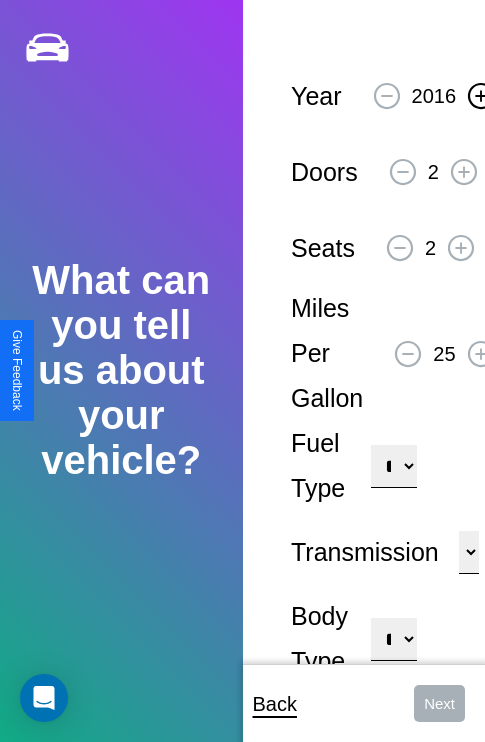 click 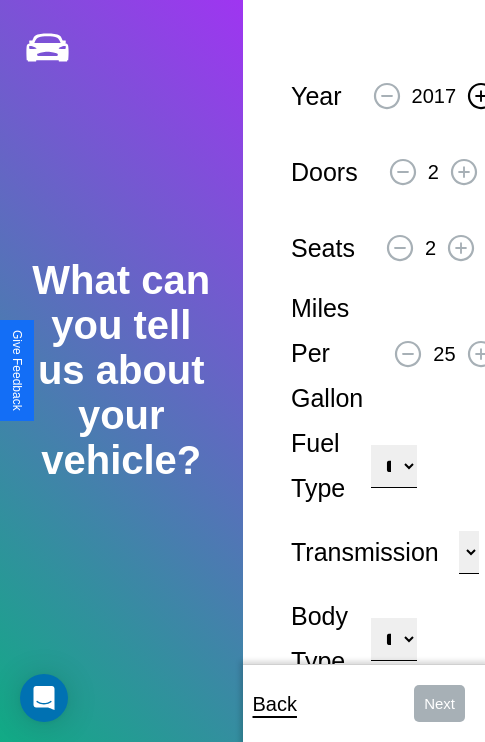 click 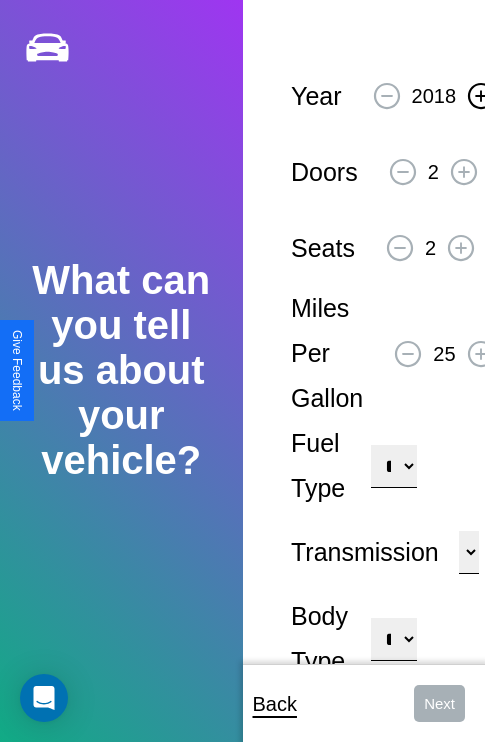 click 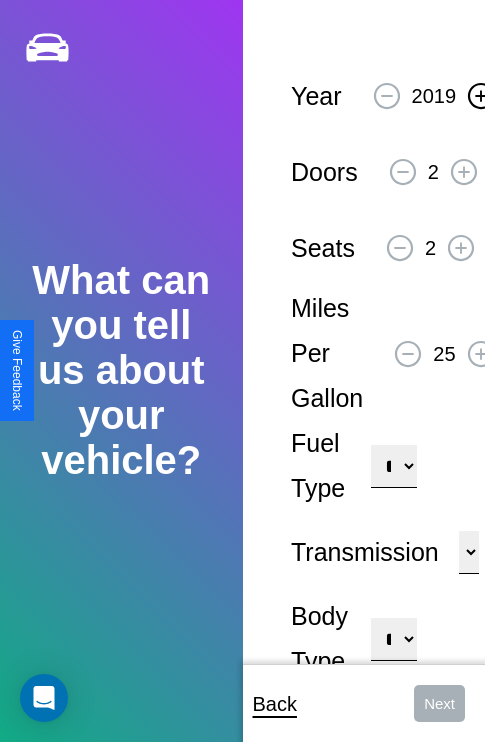 click 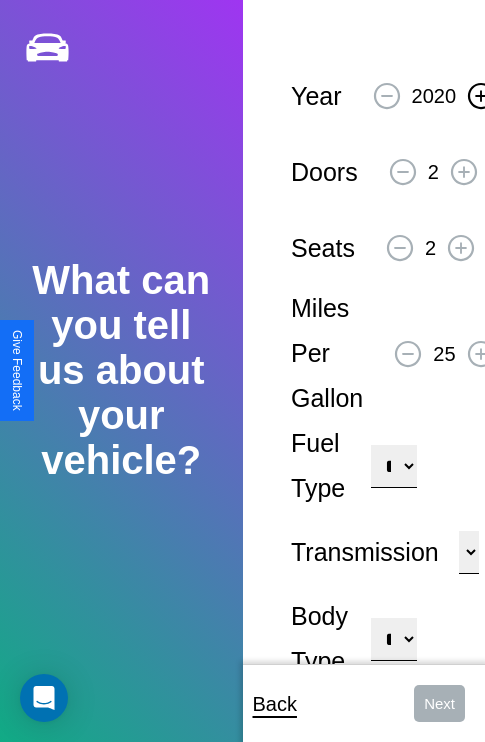 click 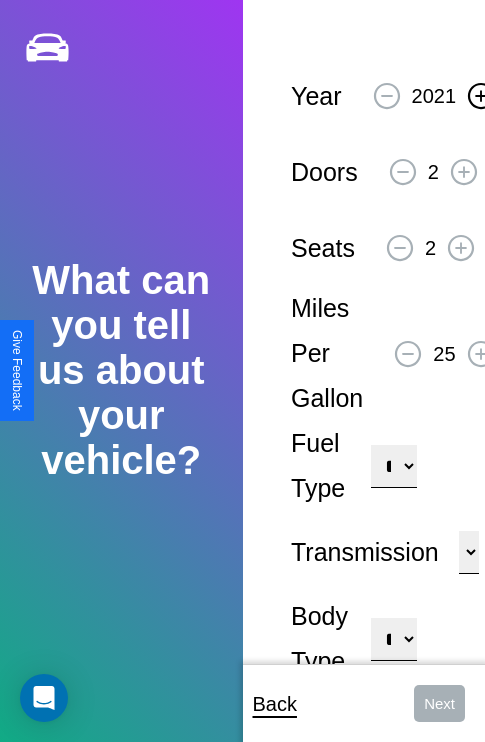 click 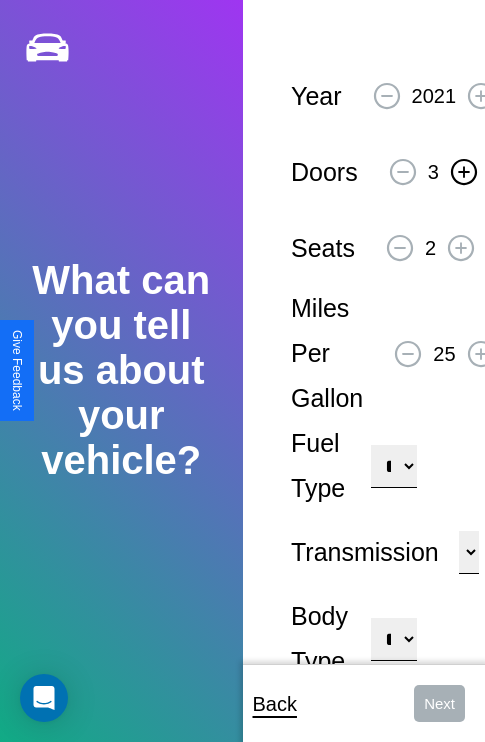 click 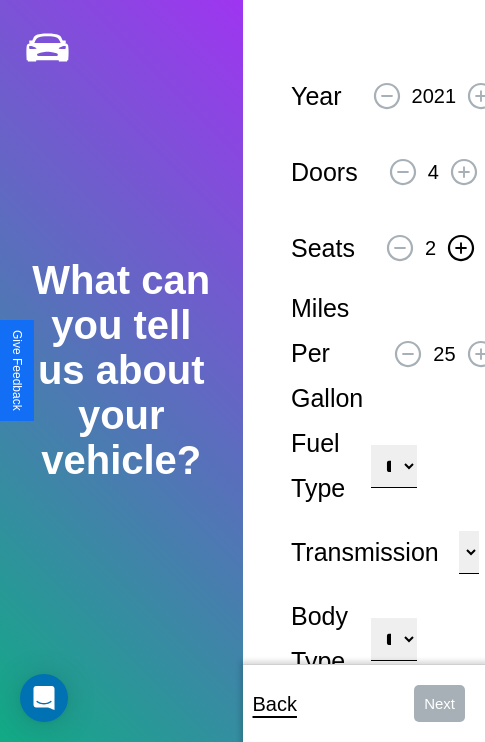 click 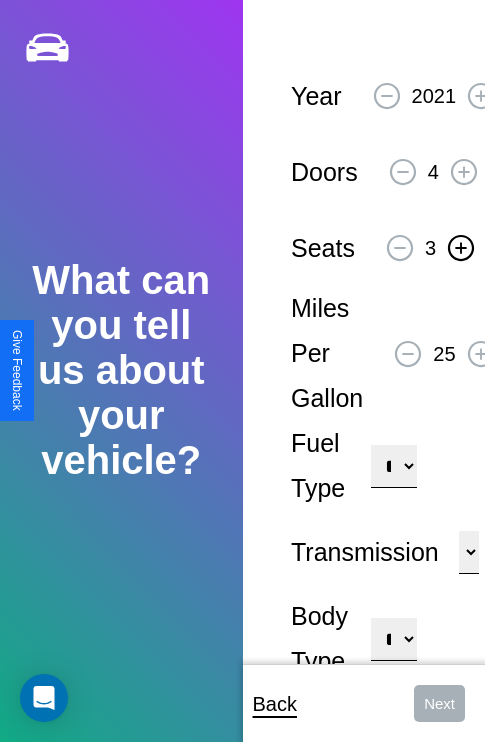 click 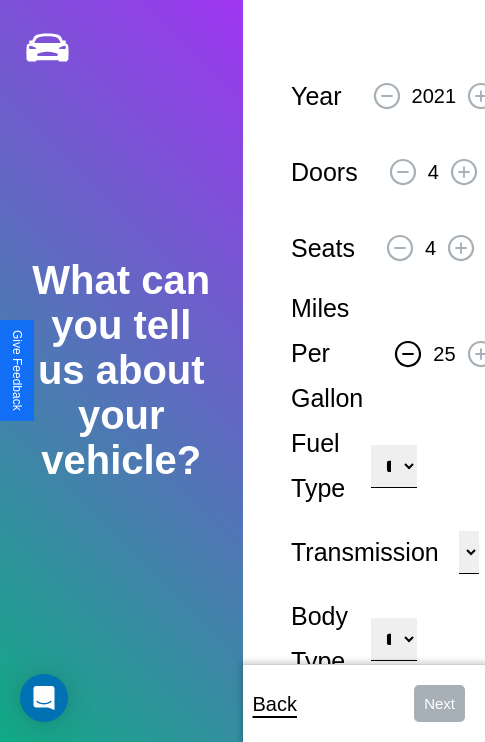 click 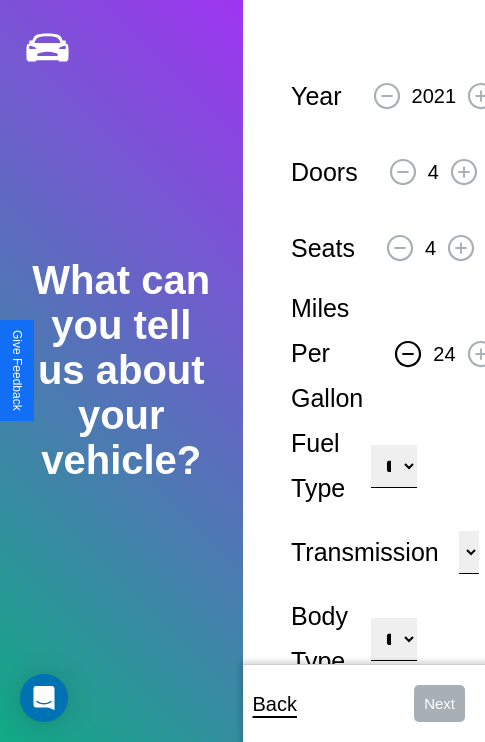 click 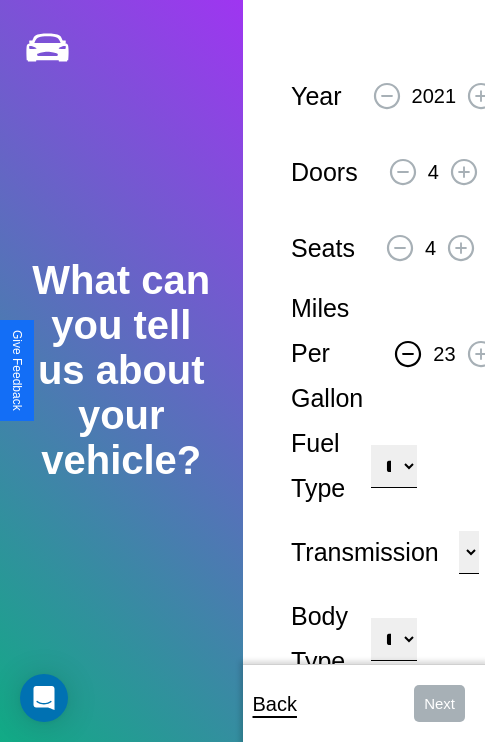 click 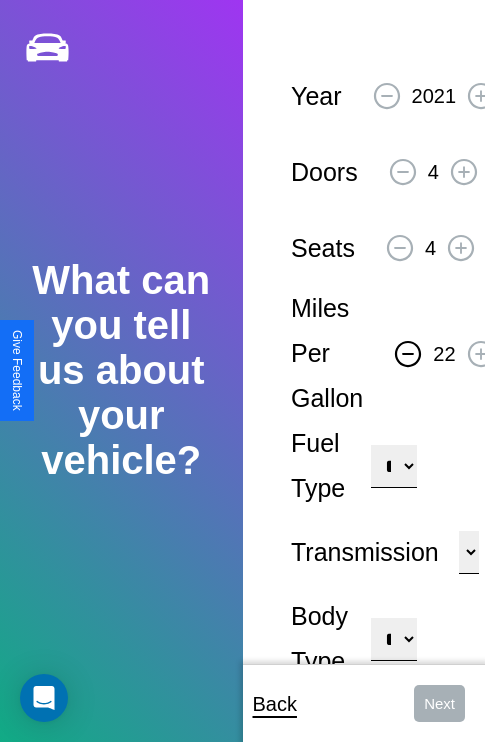 click 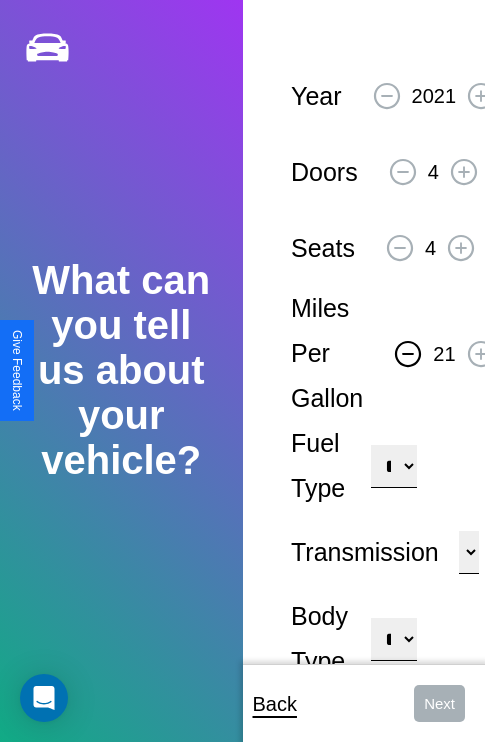 click 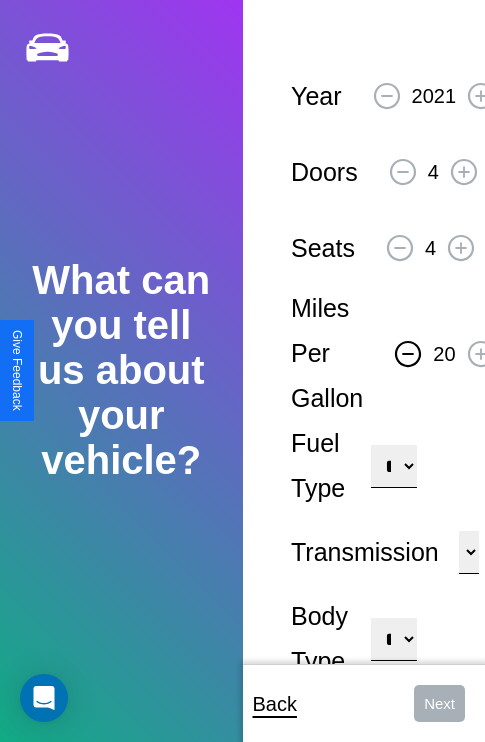 click 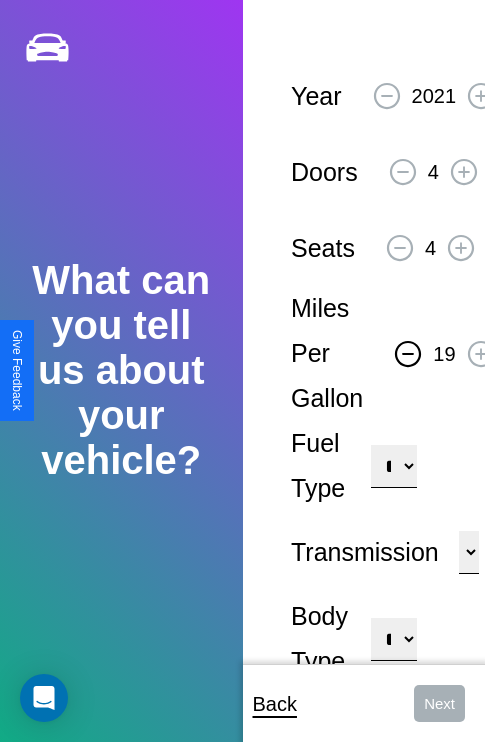 click 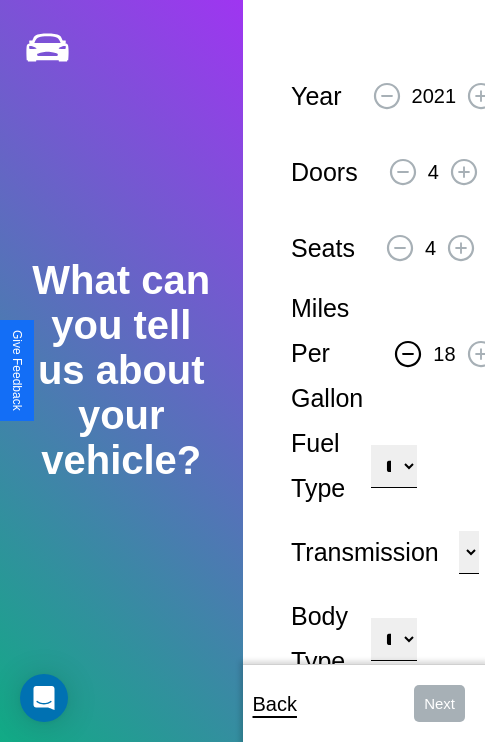 click 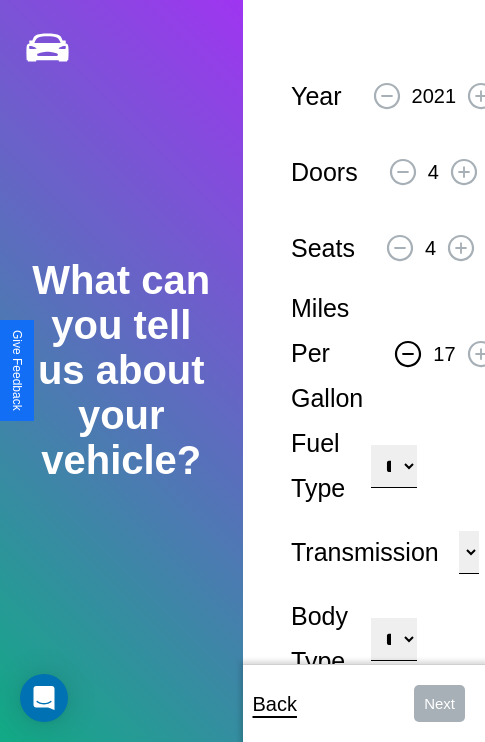 click 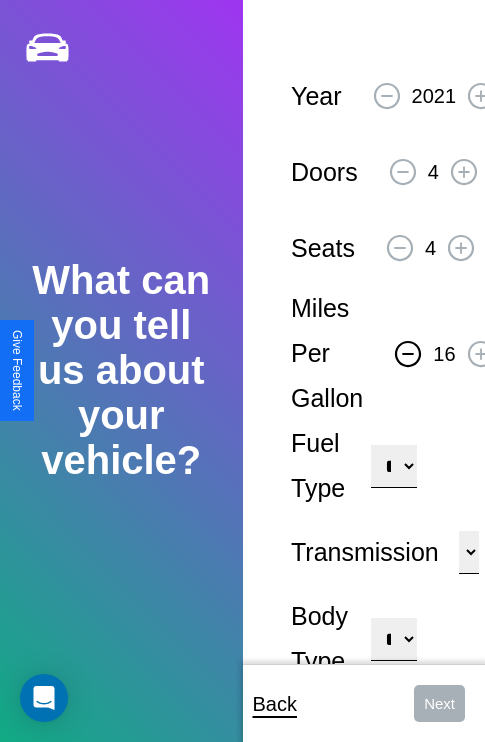 click 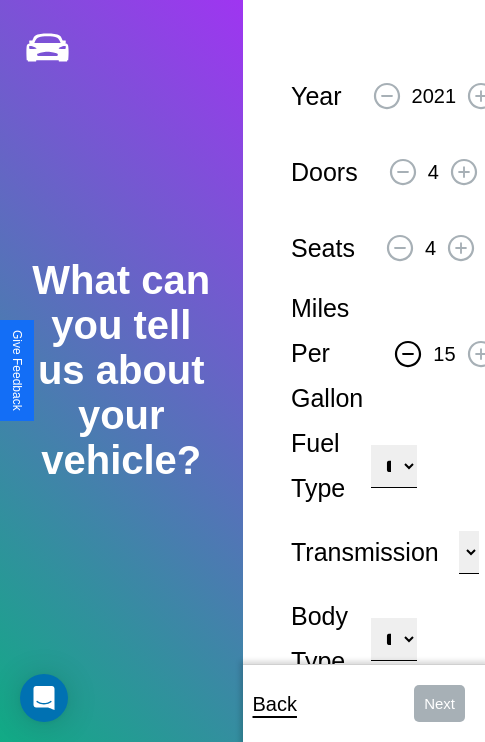 click on "**********" at bounding box center (393, 466) 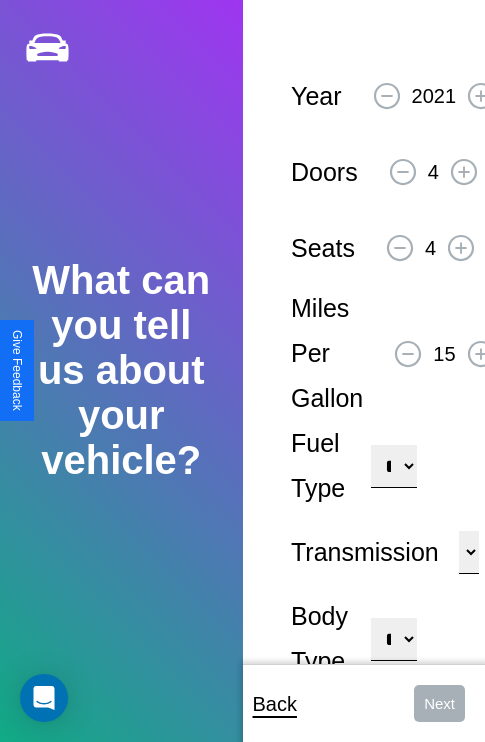 select on "***" 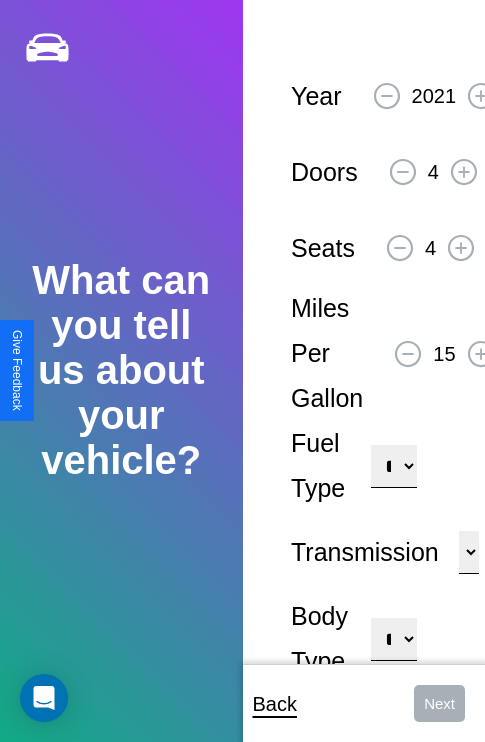 click on "****** ********* ******" at bounding box center (469, 552) 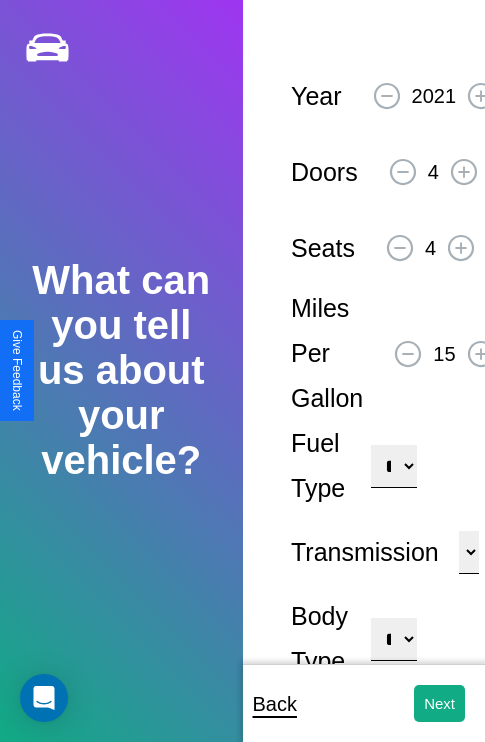 click on "**********" at bounding box center [393, 639] 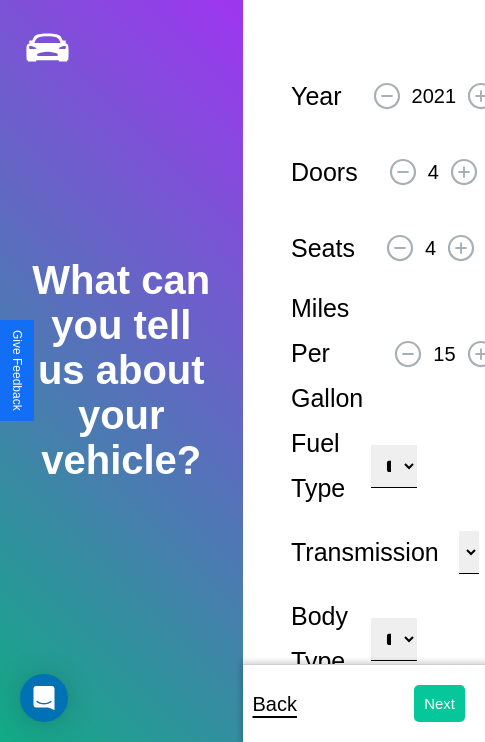 click on "Next" at bounding box center [439, 703] 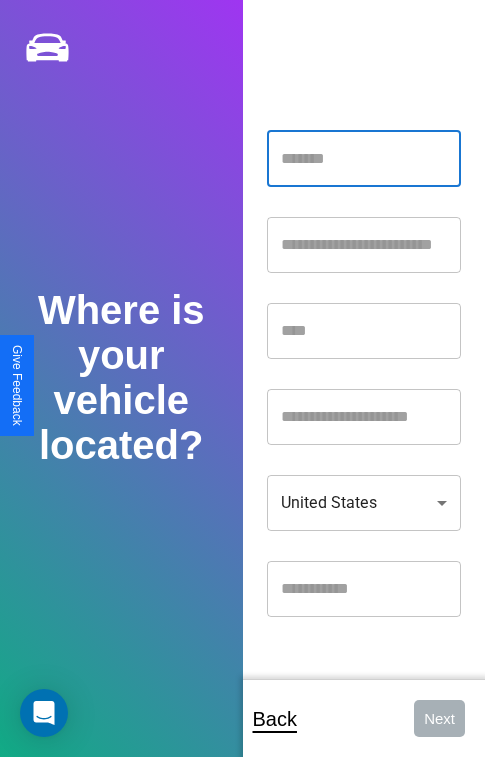 click at bounding box center (364, 159) 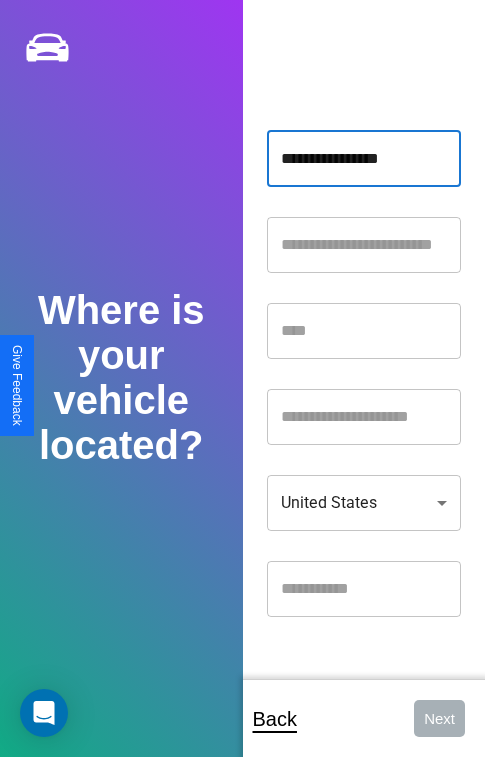 type on "**********" 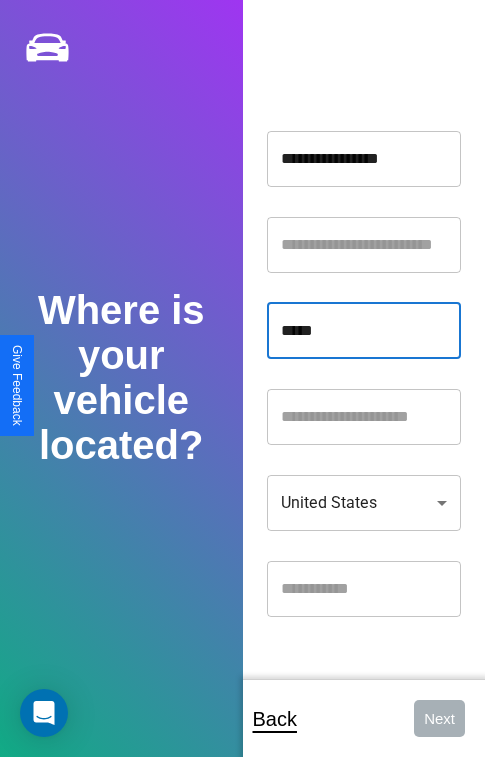 type on "*****" 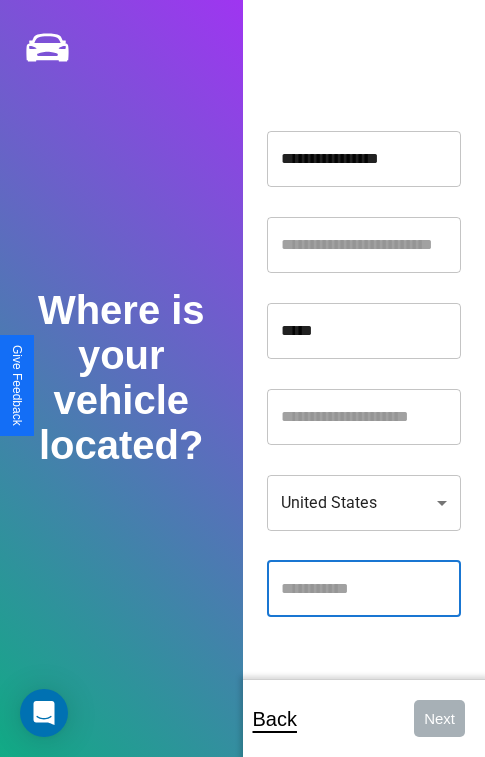 click at bounding box center [364, 589] 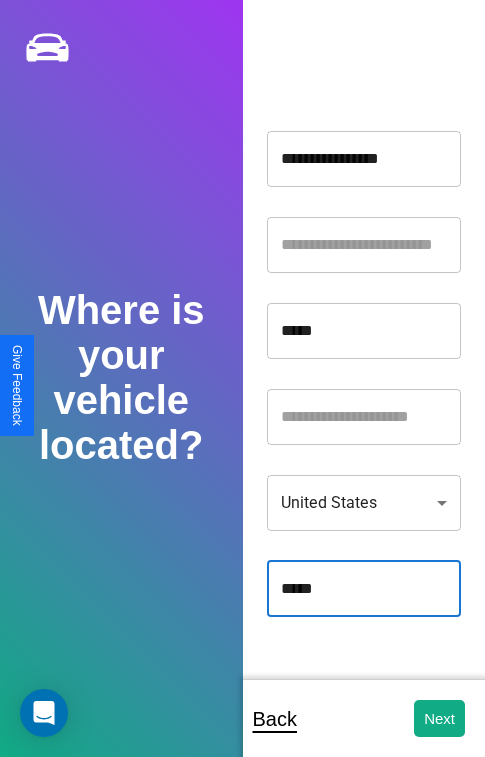 type on "*****" 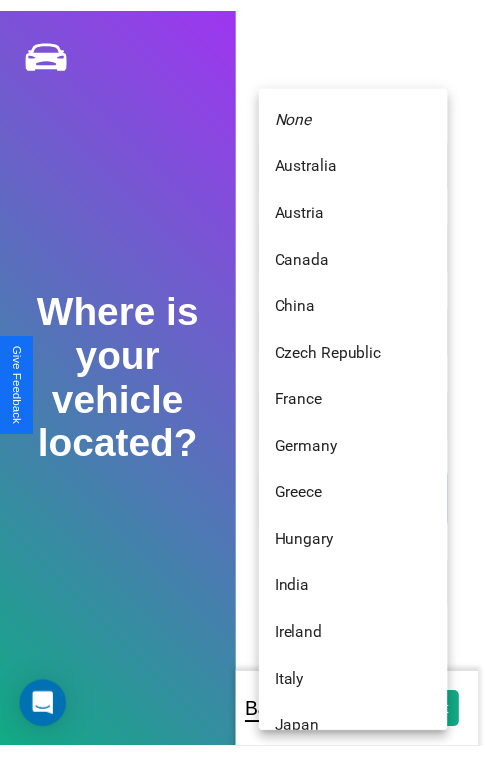 scroll, scrollTop: 459, scrollLeft: 0, axis: vertical 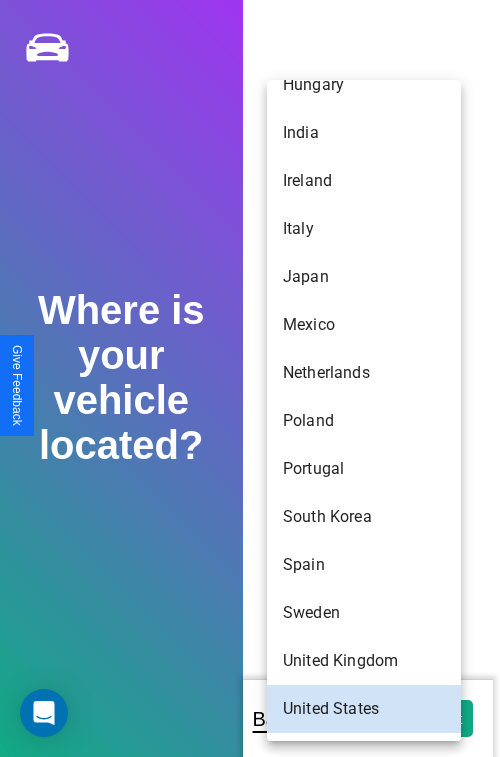 click on "Japan" at bounding box center [364, 277] 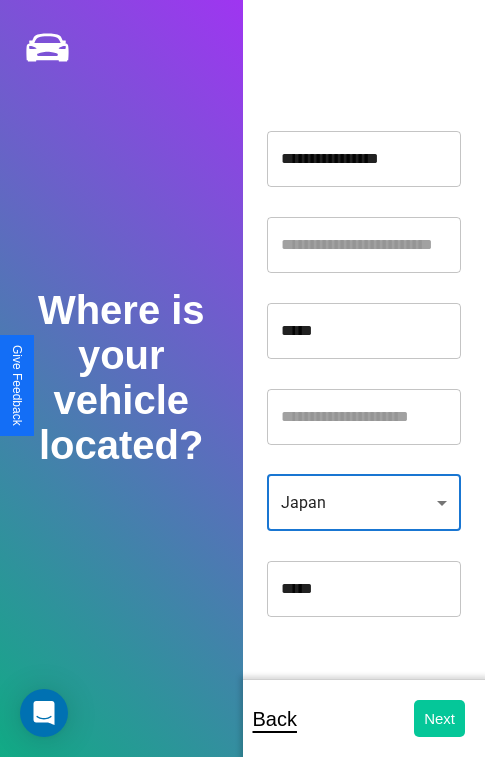click on "Next" at bounding box center (439, 718) 